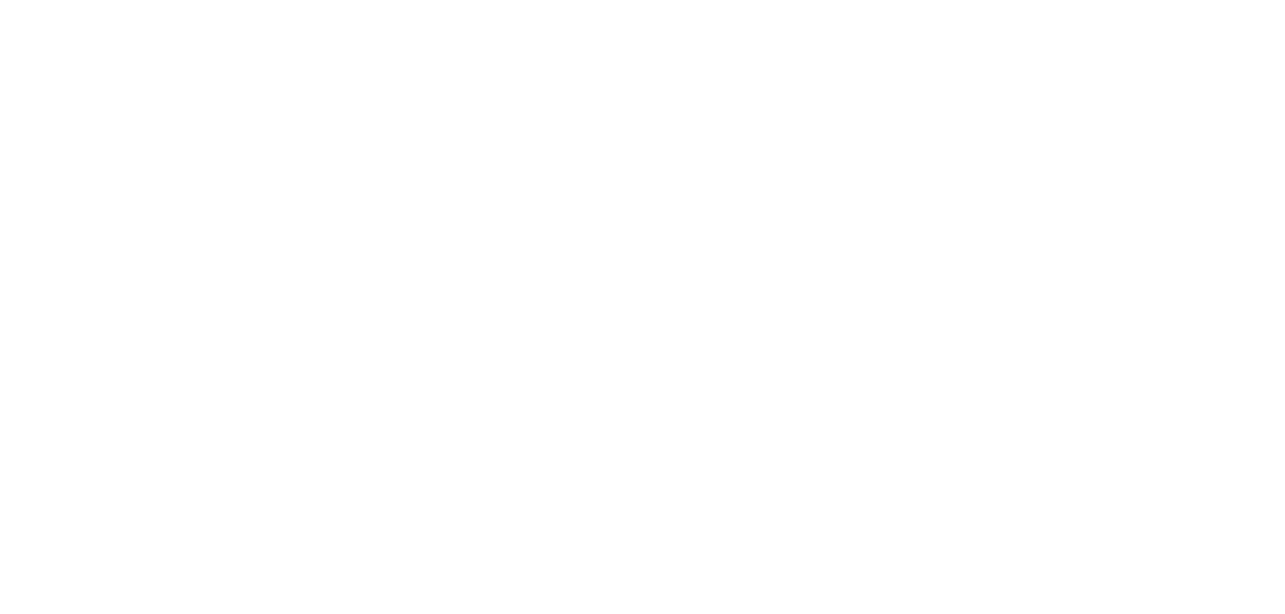 scroll, scrollTop: 0, scrollLeft: 0, axis: both 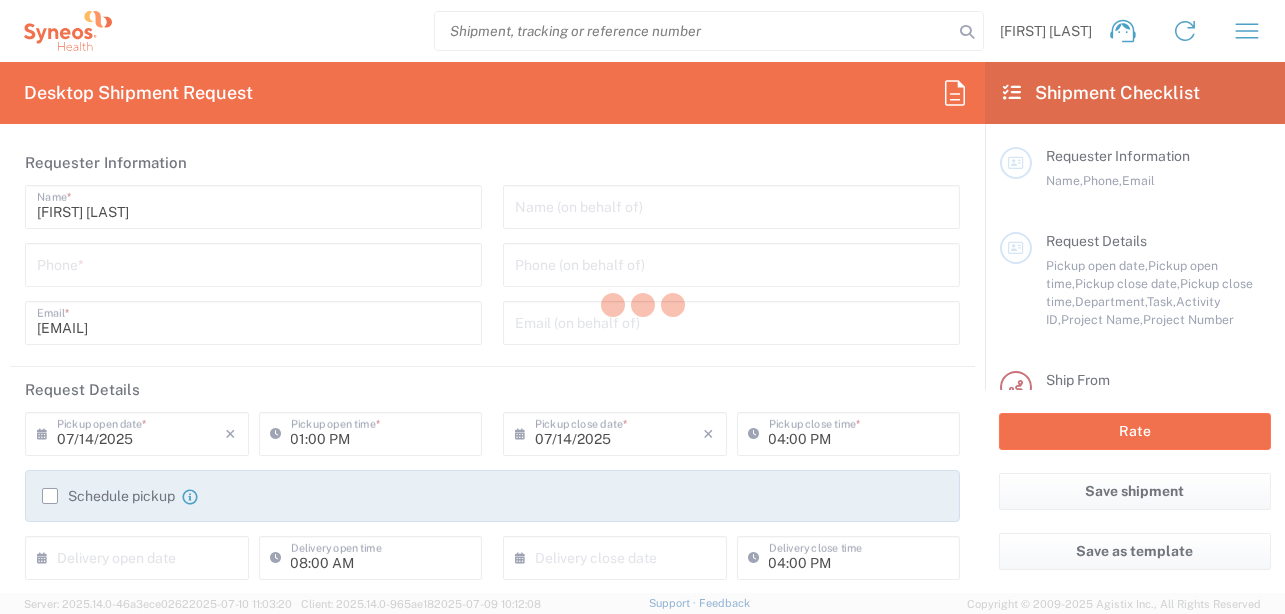 type on "8350" 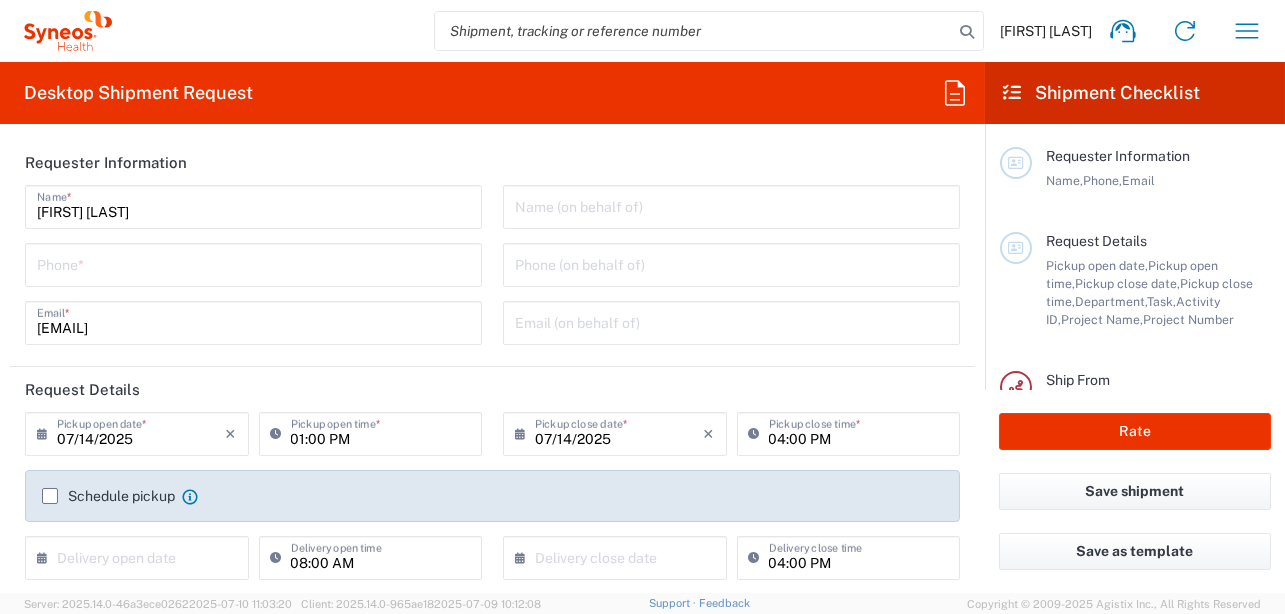 type on "Syneos Health Italy SRL" 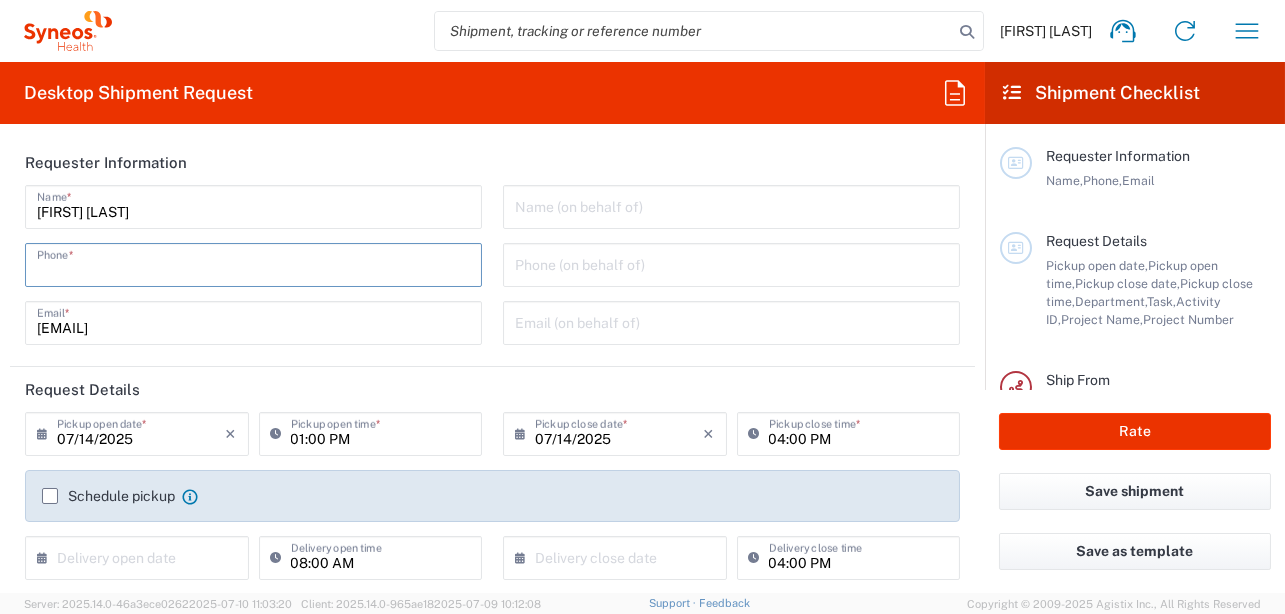 click at bounding box center (253, 263) 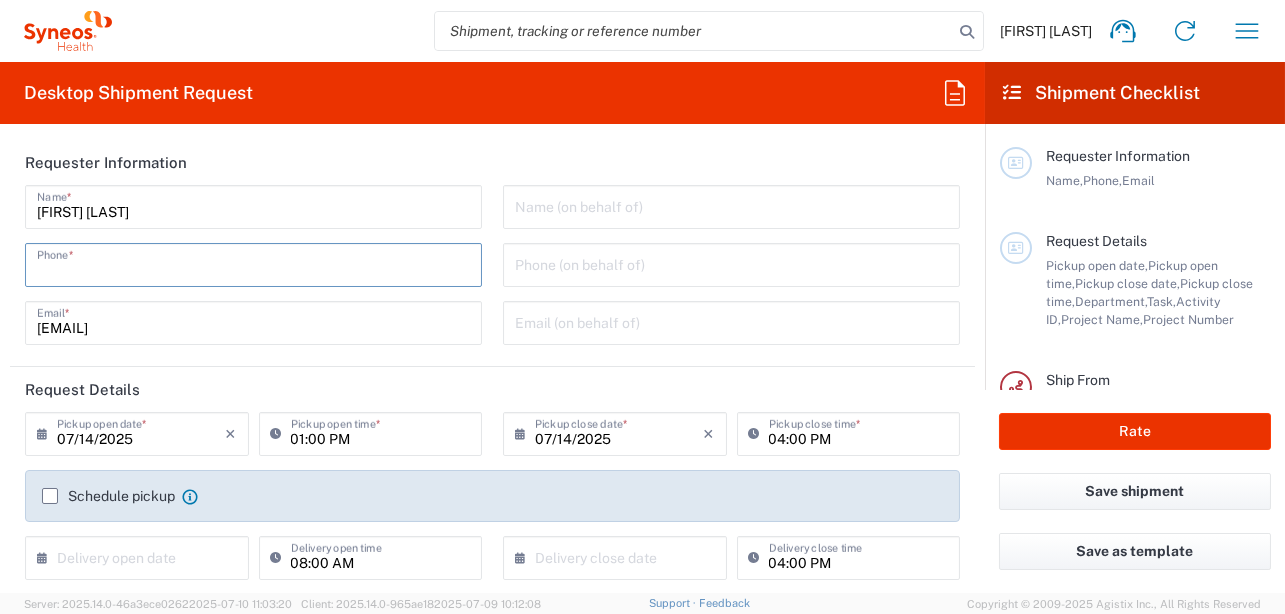 type on "[PHONE]" 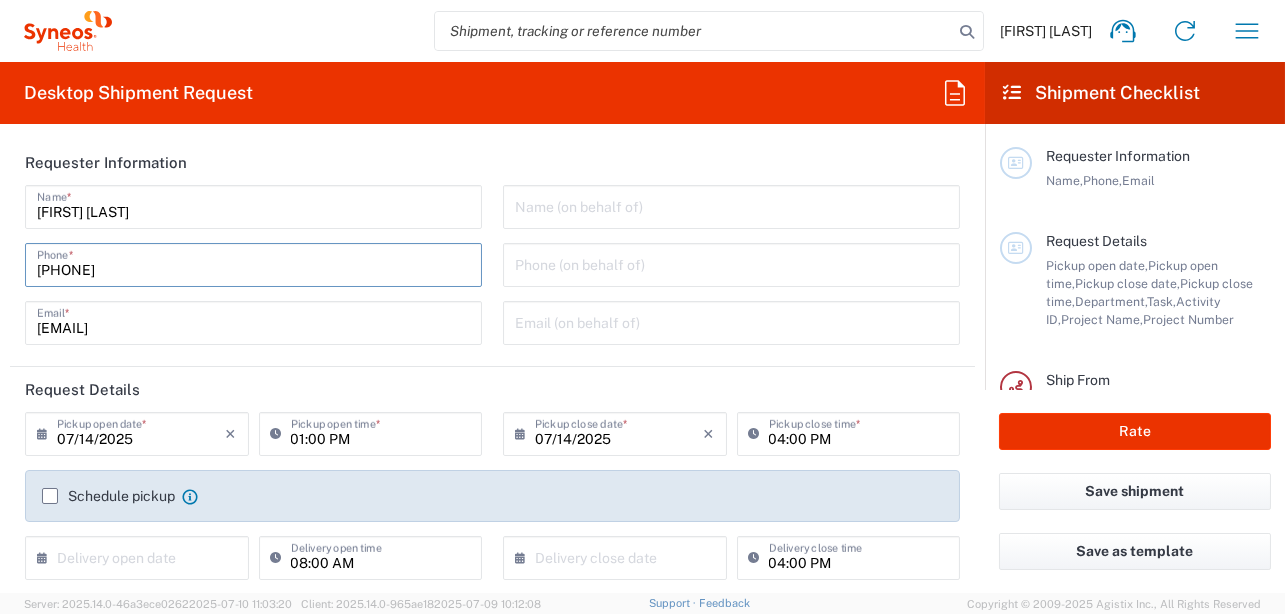 type on "[EMAIL]" 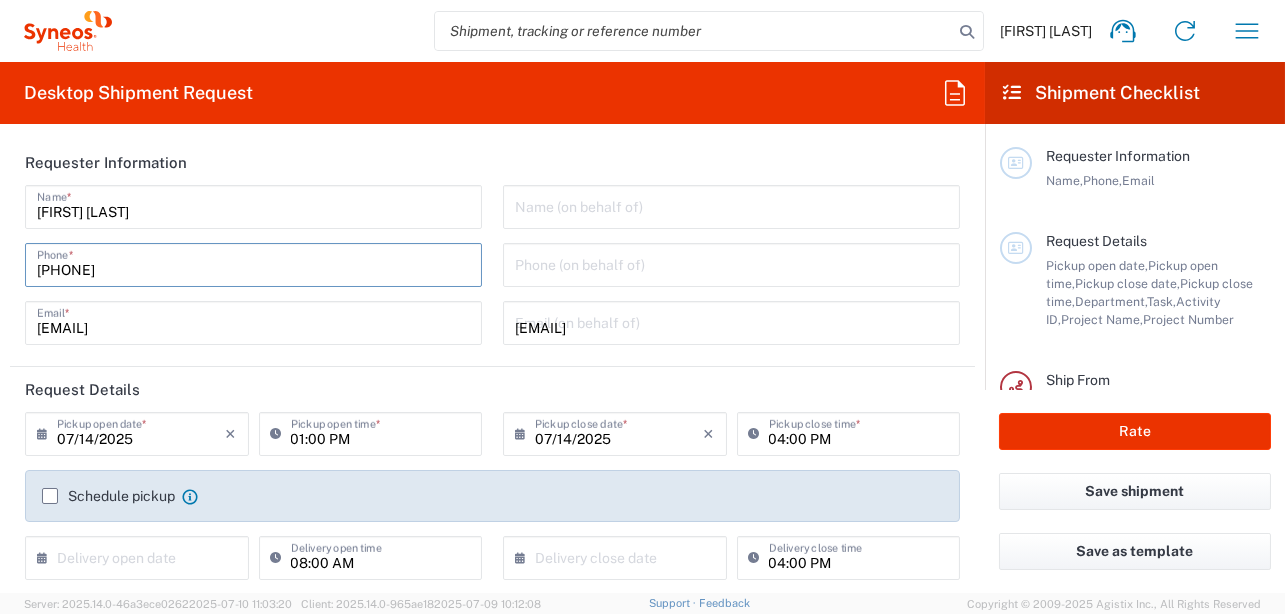 type on "SYNEOS HEALTH ITALY S.R.L." 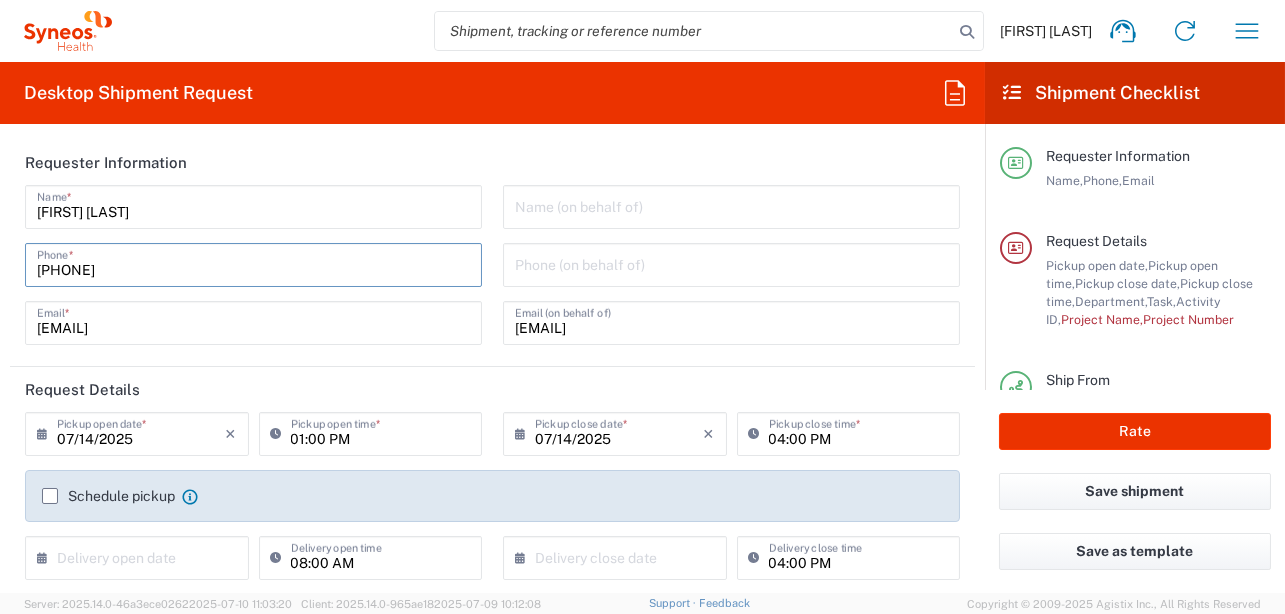 type on "[PHONE]" 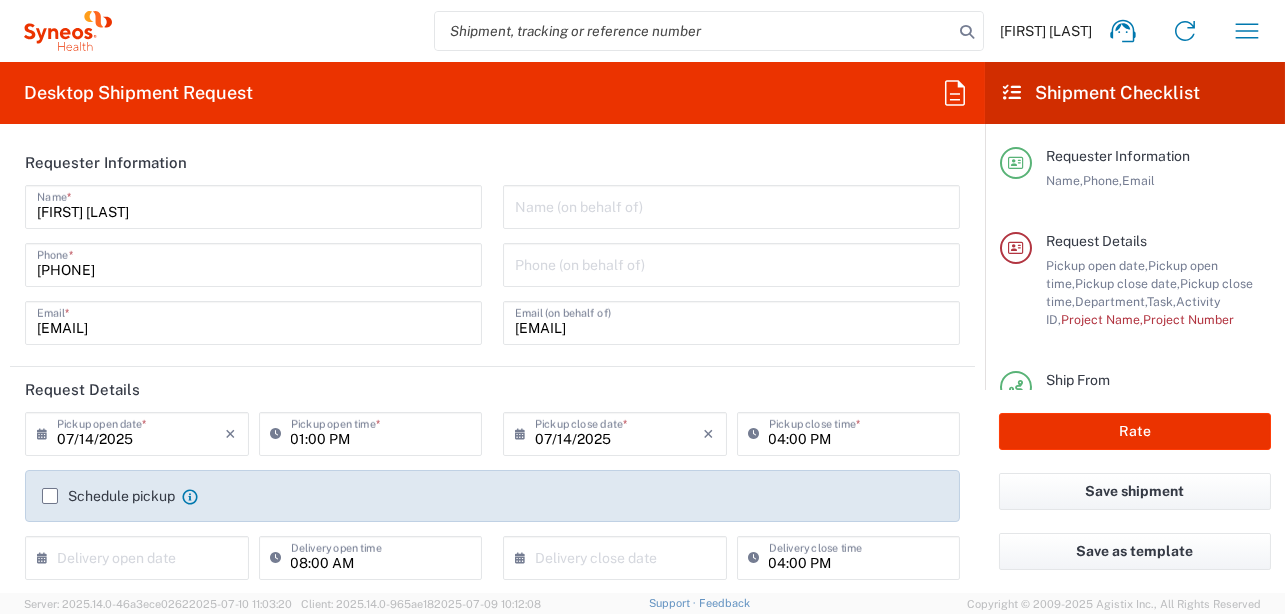 click 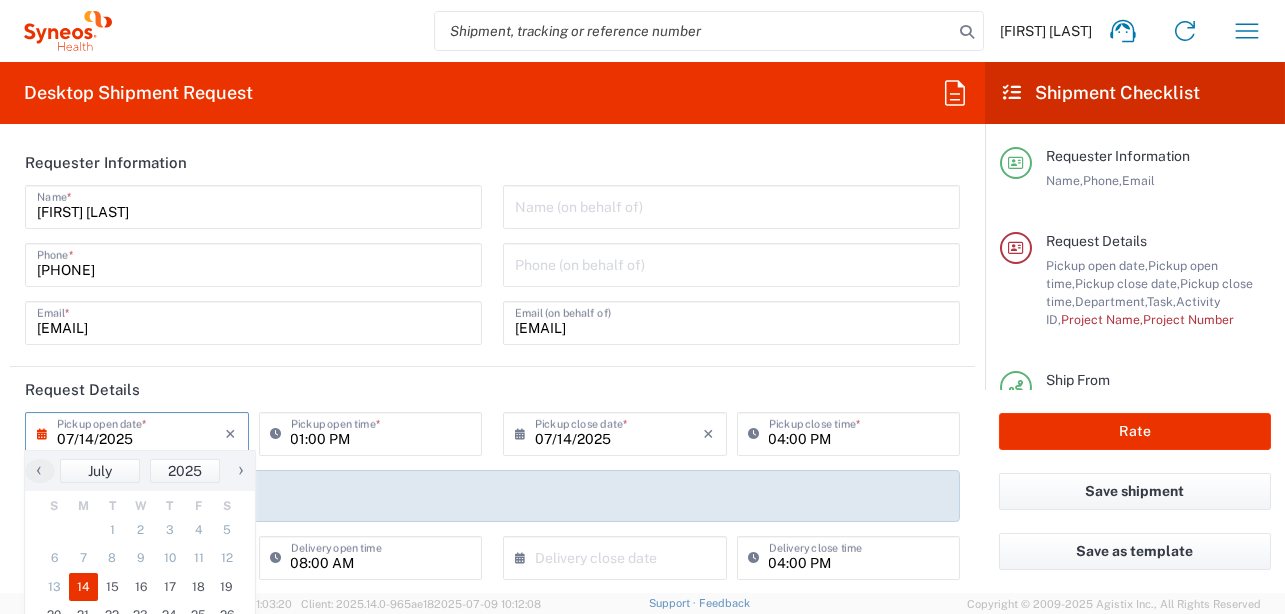 scroll, scrollTop: 399, scrollLeft: 0, axis: vertical 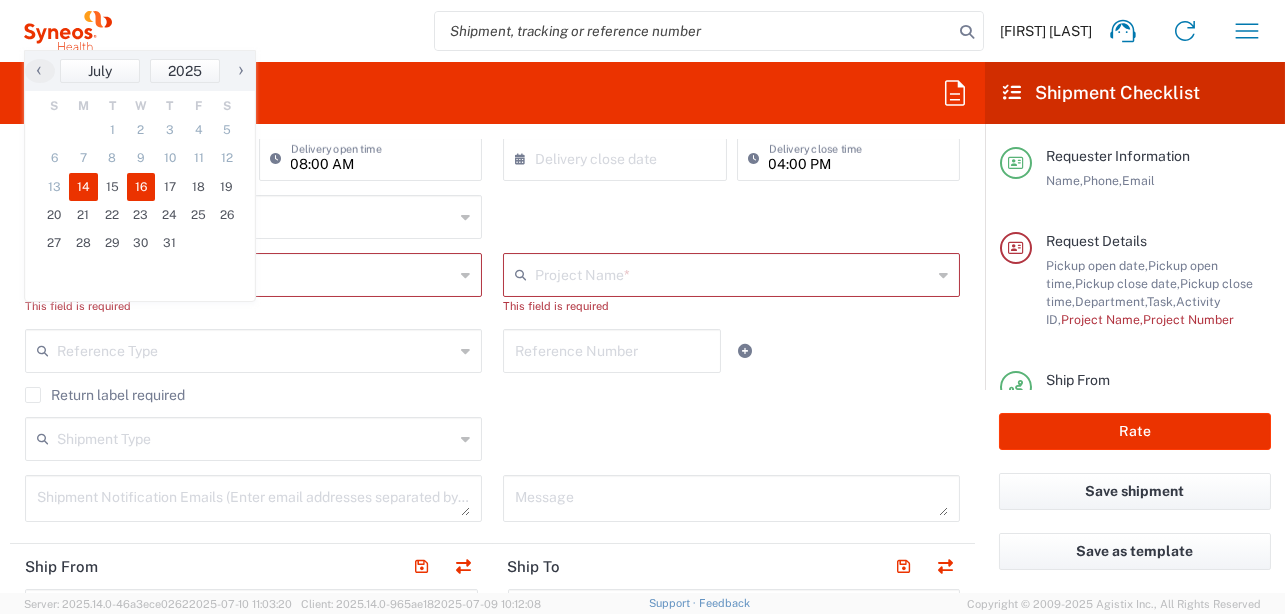 click on "16" 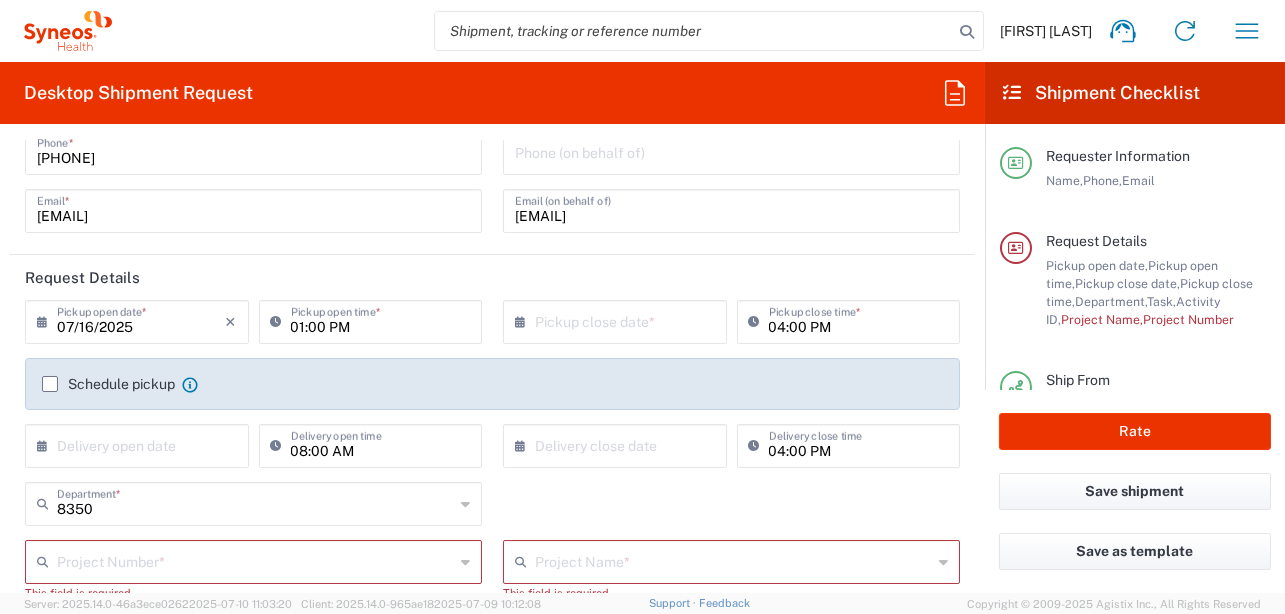 scroll, scrollTop: 100, scrollLeft: 0, axis: vertical 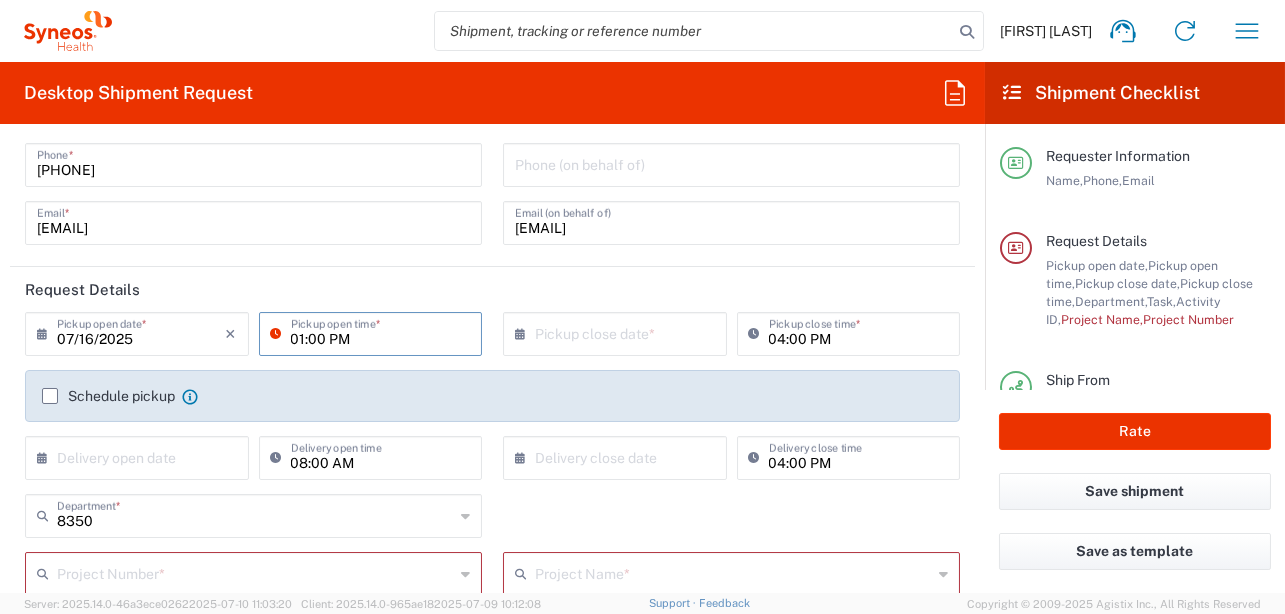 click on "01:00 PM" at bounding box center [381, 332] 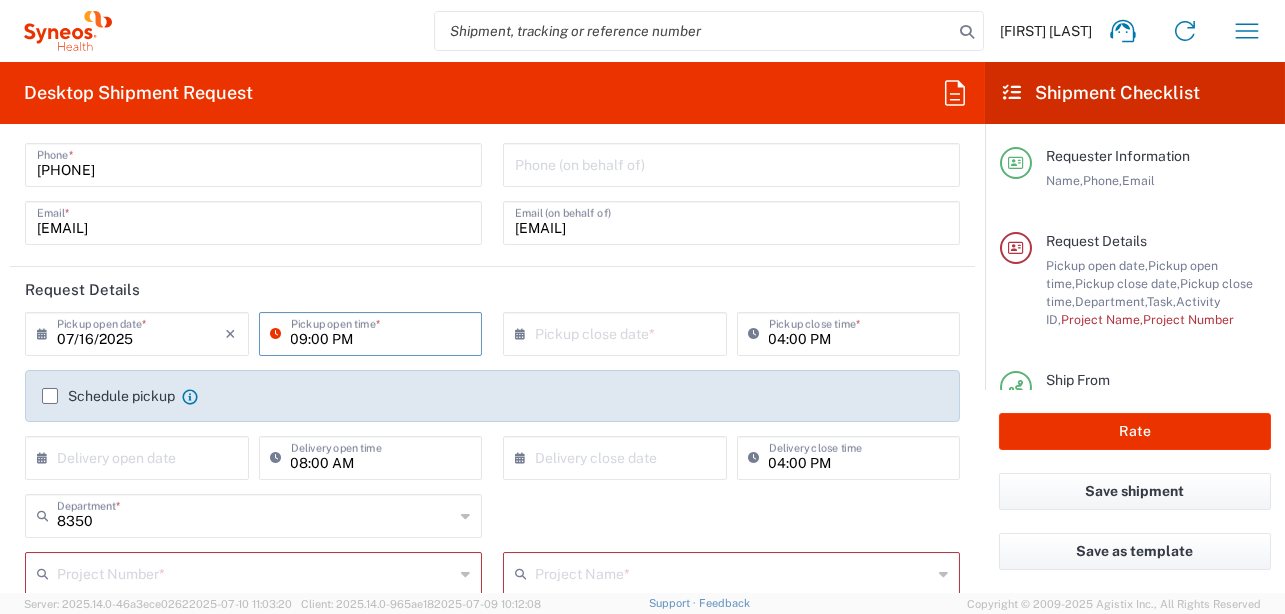 drag, startPoint x: 381, startPoint y: 338, endPoint x: 218, endPoint y: 333, distance: 163.07668 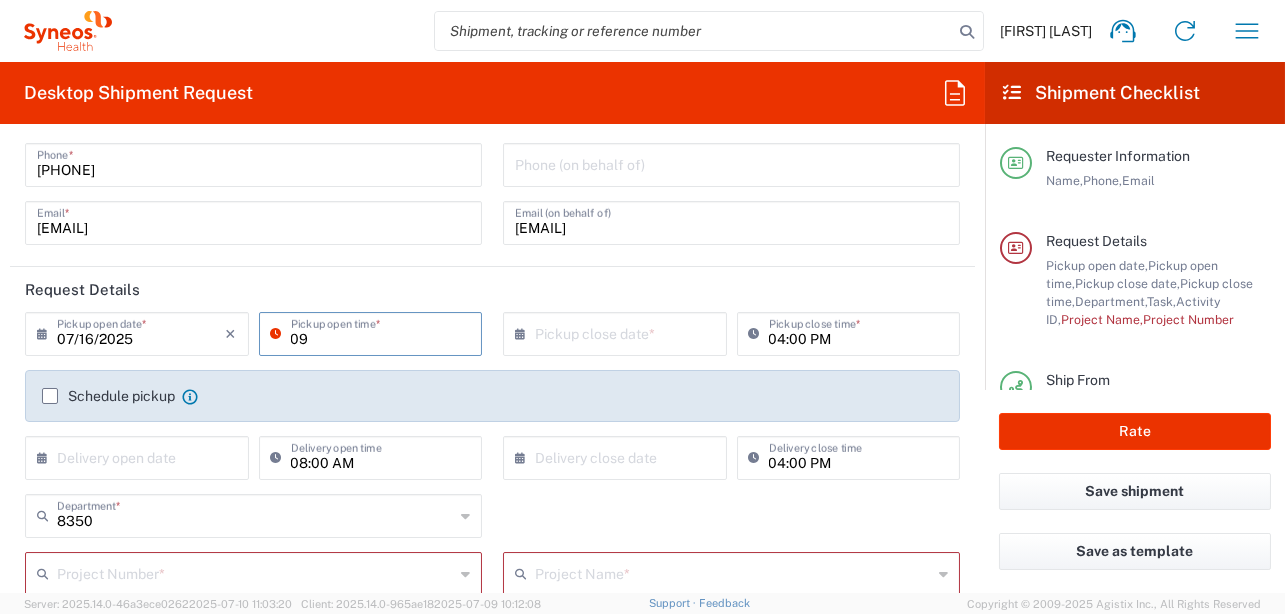 type on "09:00 AM" 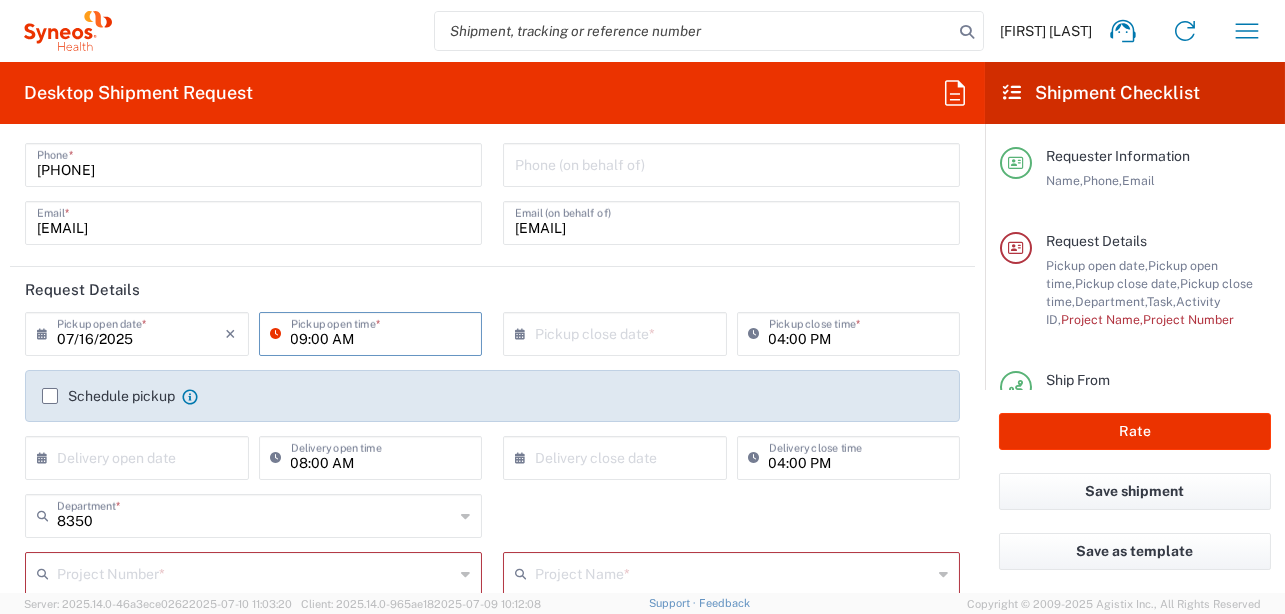 type on "4510 DEPARTMENTAL EXPENSE" 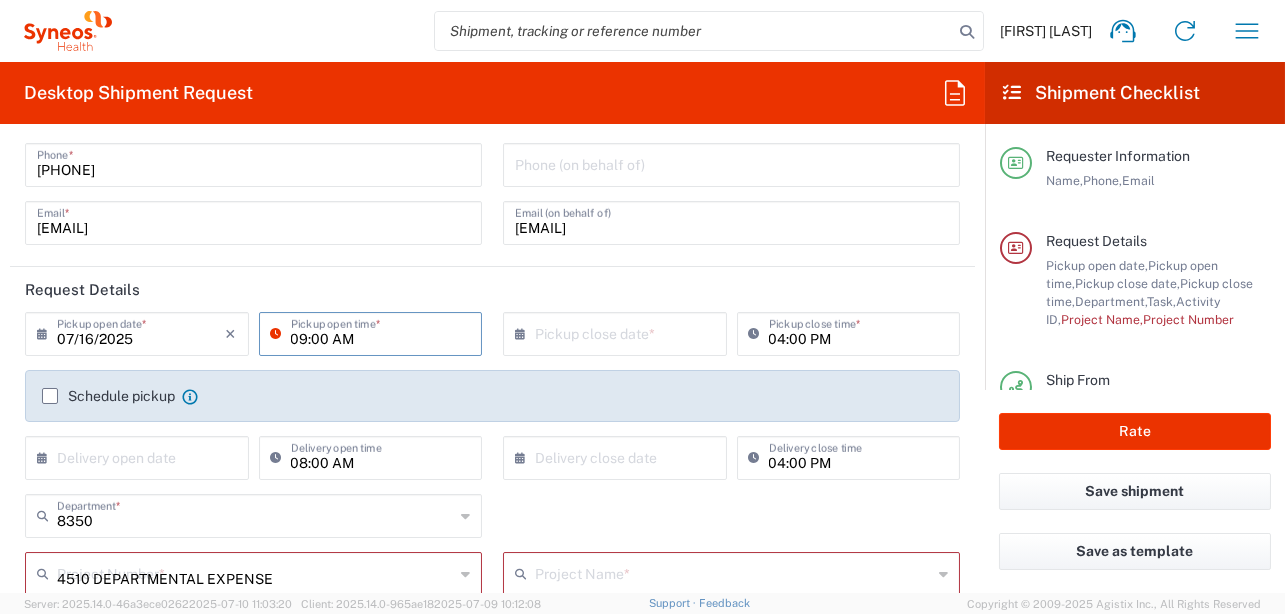 type on "4510 DEPARTMENTAL EXPENSE" 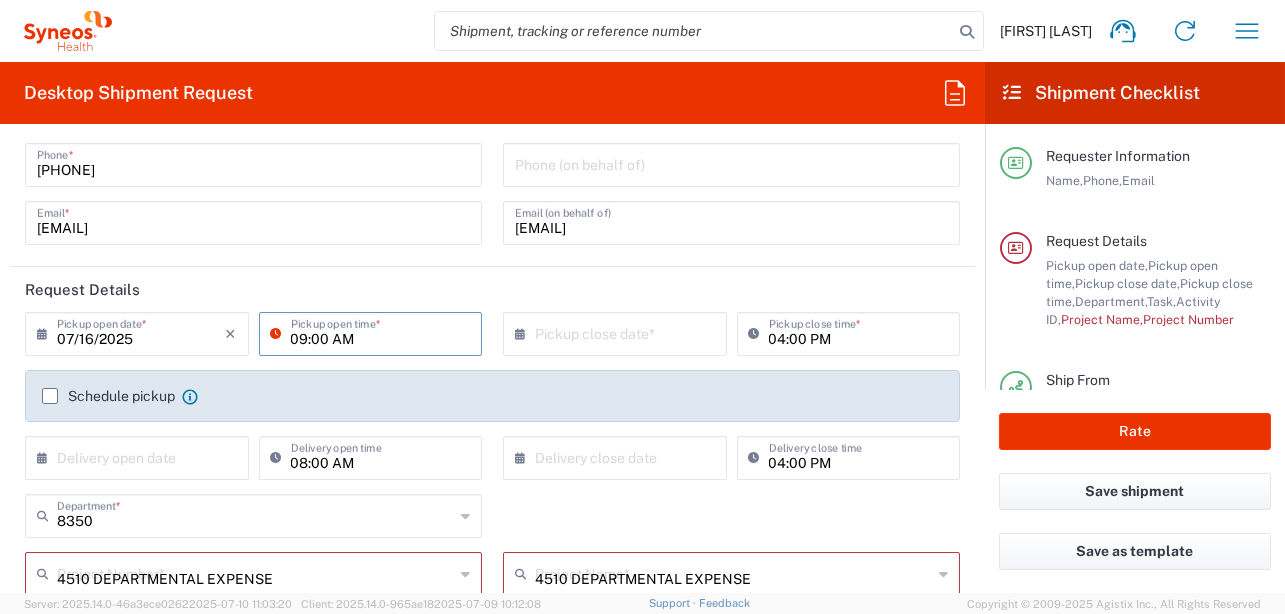 type on "Appointment Number" 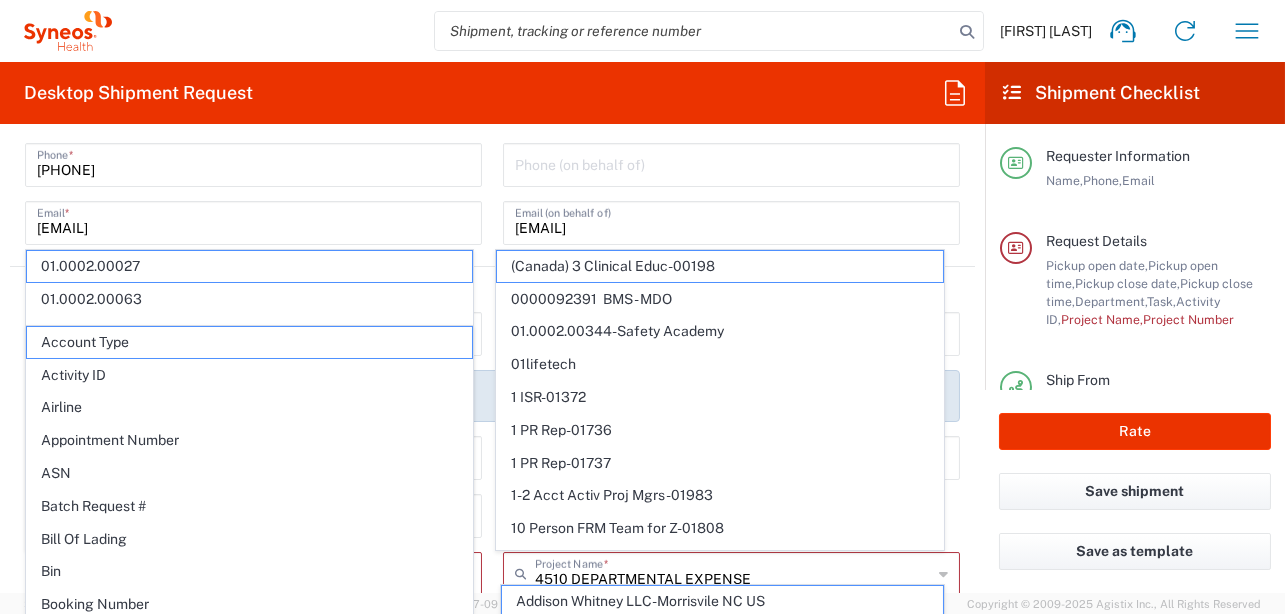 click on "Requester Information  [FIRST] [LAST]  Name  * [PHONE]  Phone  * [EMAIL]  Email  *  Name (on behalf of)   Phone (on behalf of)  [EMAIL]  Email (on behalf of)   Request Details  07/16/2025 ×  Pickup open date  * Cancel Apply 09:00 AM  Pickup open time  * ×  Pickup close date  * Cancel Apply 04:00 PM  Pickup close time  *  Schedule pickup  When scheduling a pickup please be sure to meet the following criteria:
1. Pickup window should start at least 2 hours after current time.
2.Pickup window needs to be at least 2 hours.
3.Pickup close time should not exceed business hours.
×  Delivery open date  Cancel" 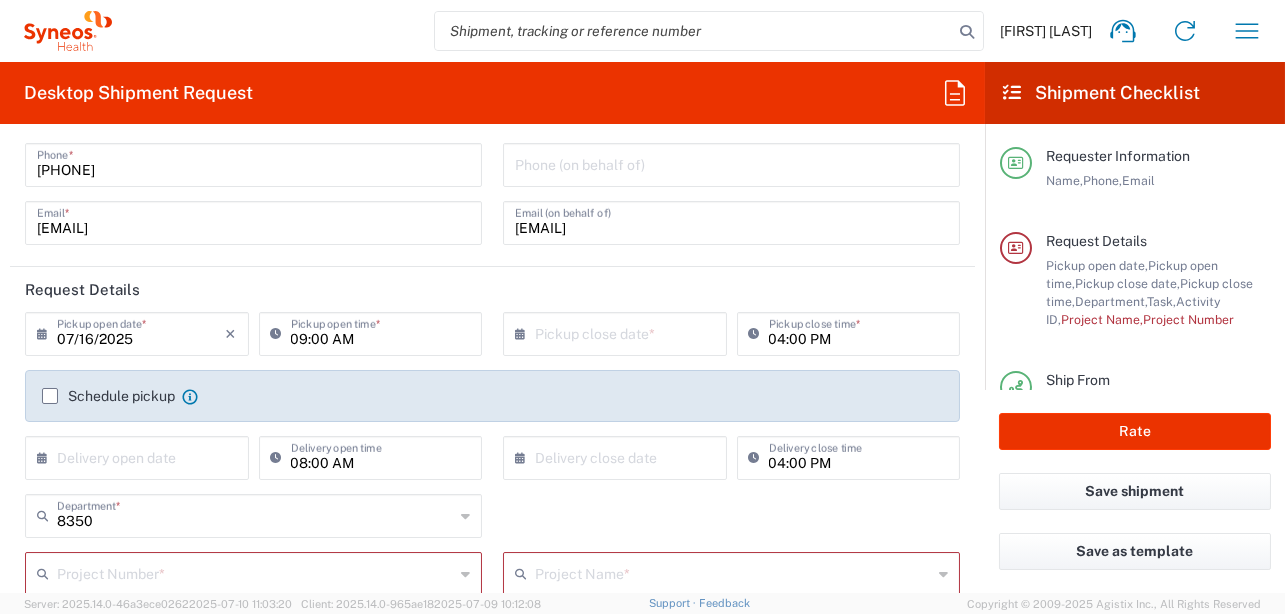 click on "×  Pickup close date  *" 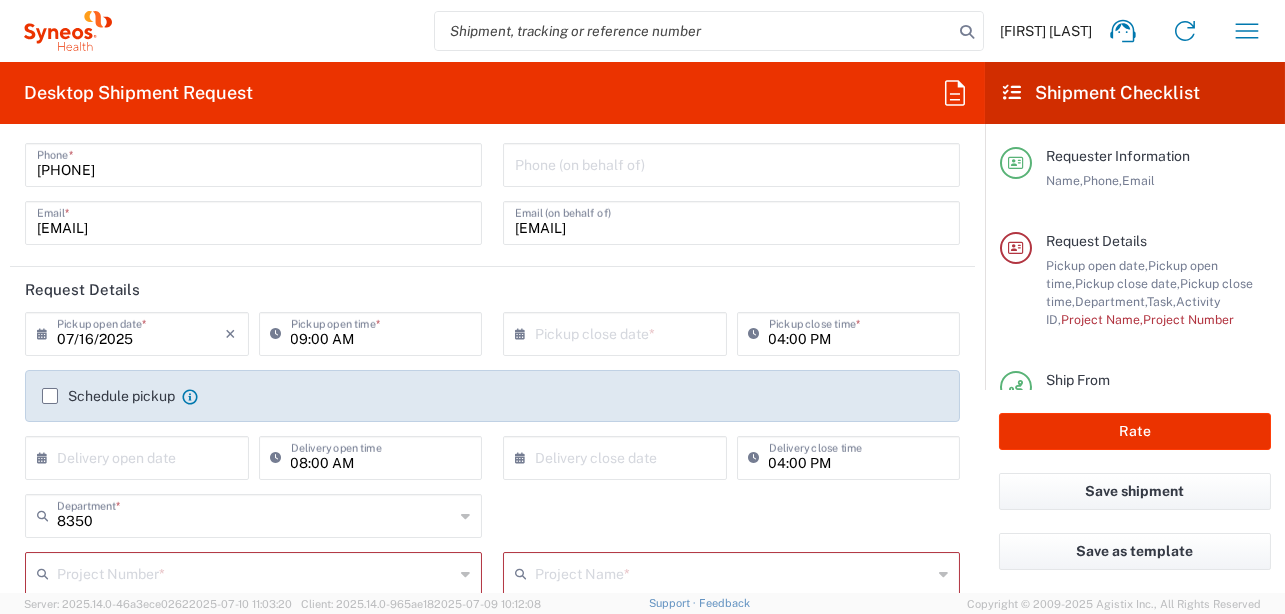 click 